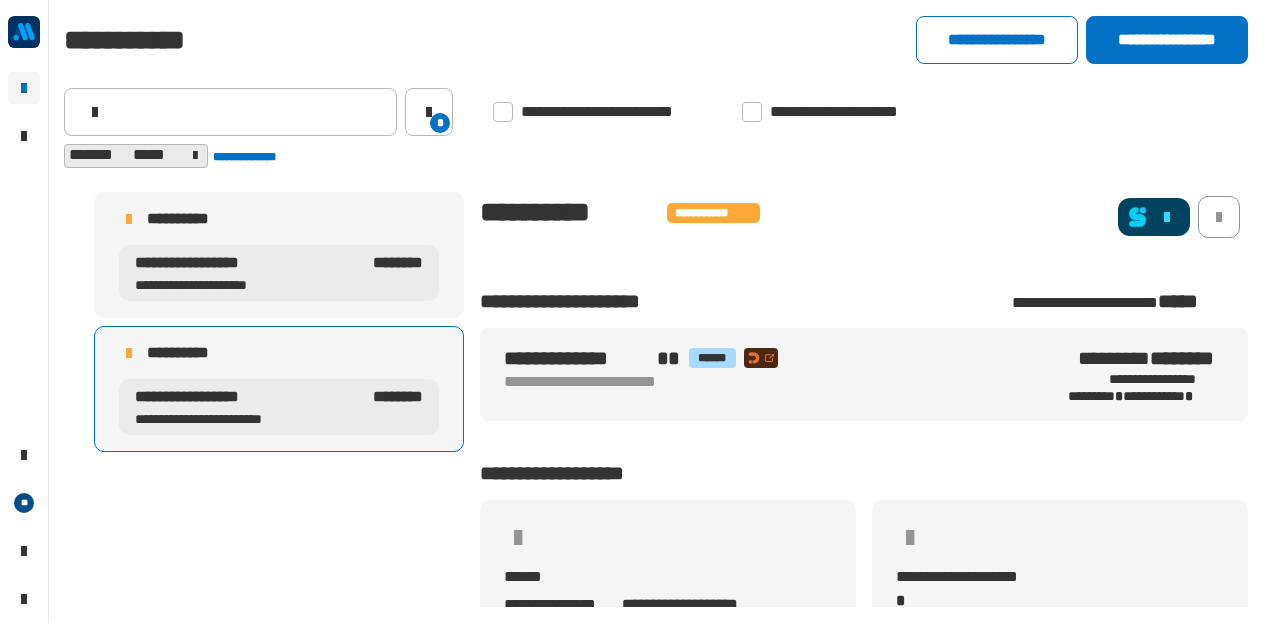 scroll, scrollTop: 0, scrollLeft: 0, axis: both 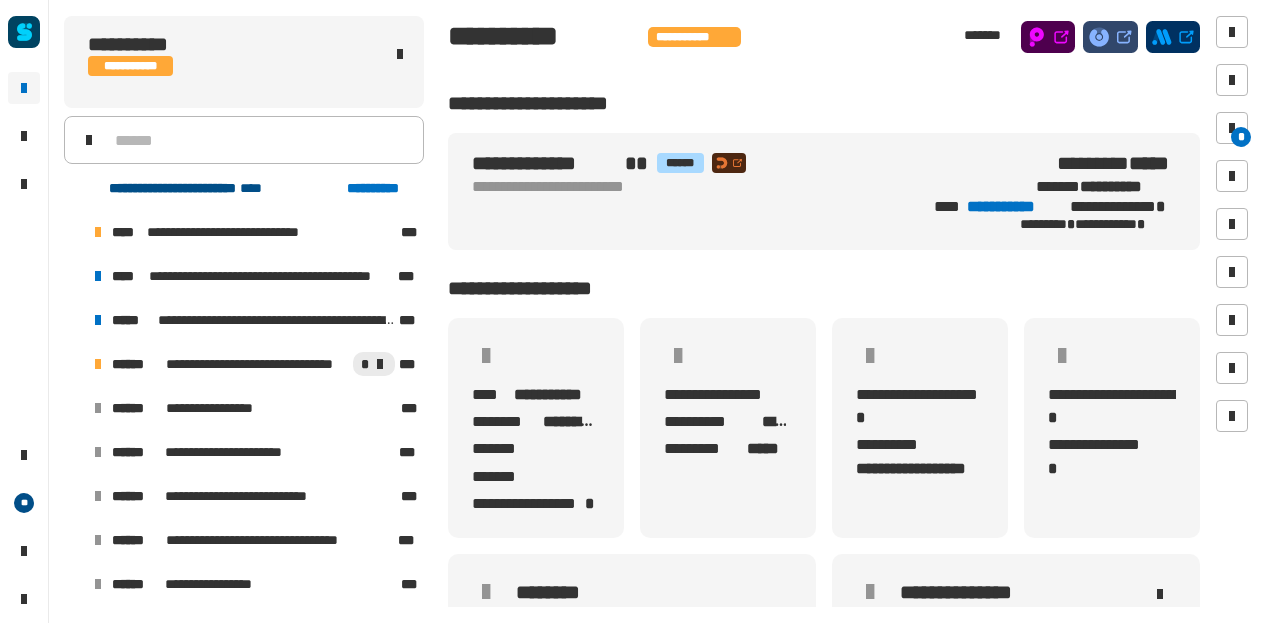 click on "**********" 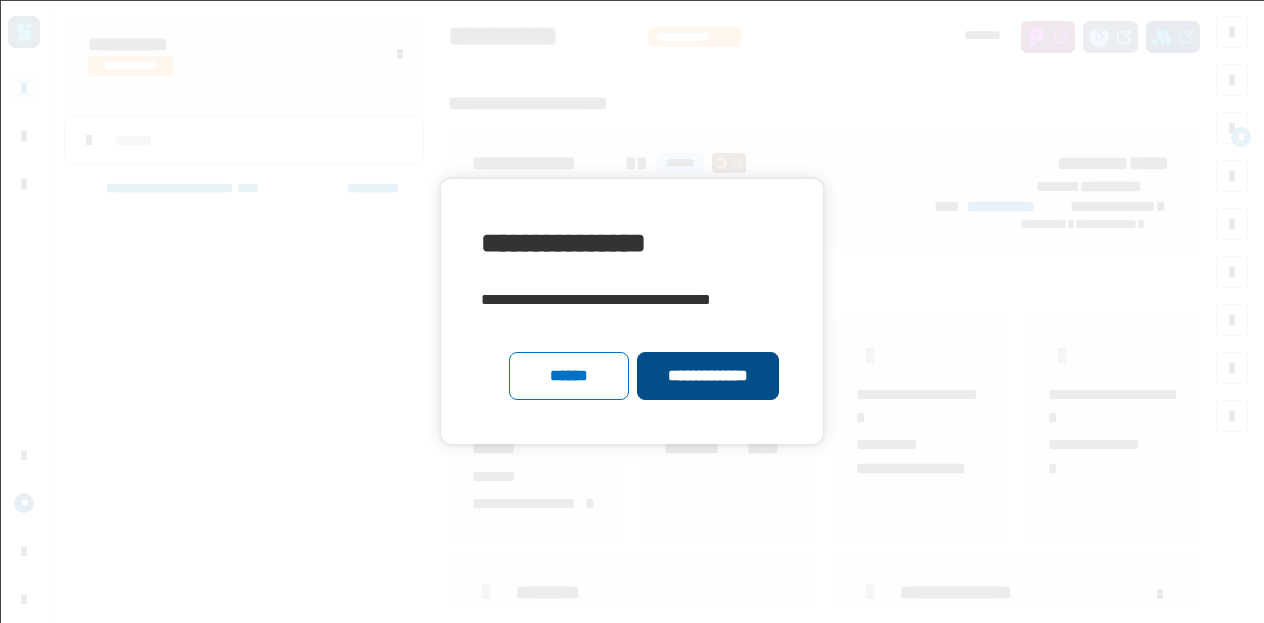 click on "**********" 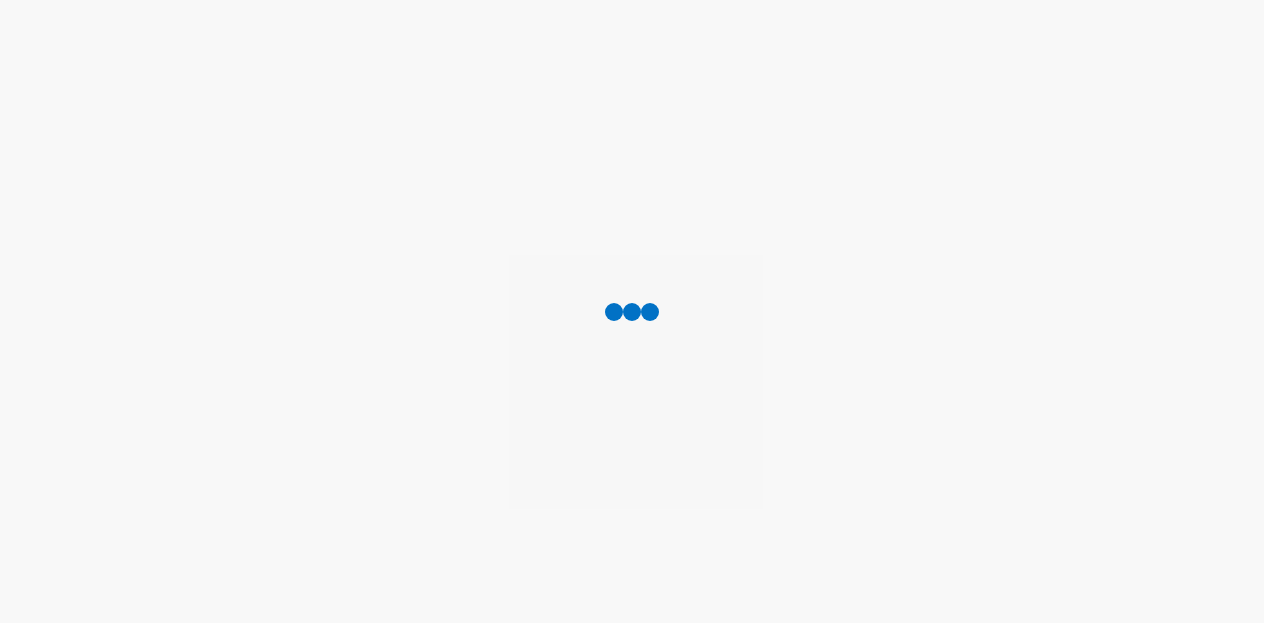 scroll, scrollTop: 0, scrollLeft: 0, axis: both 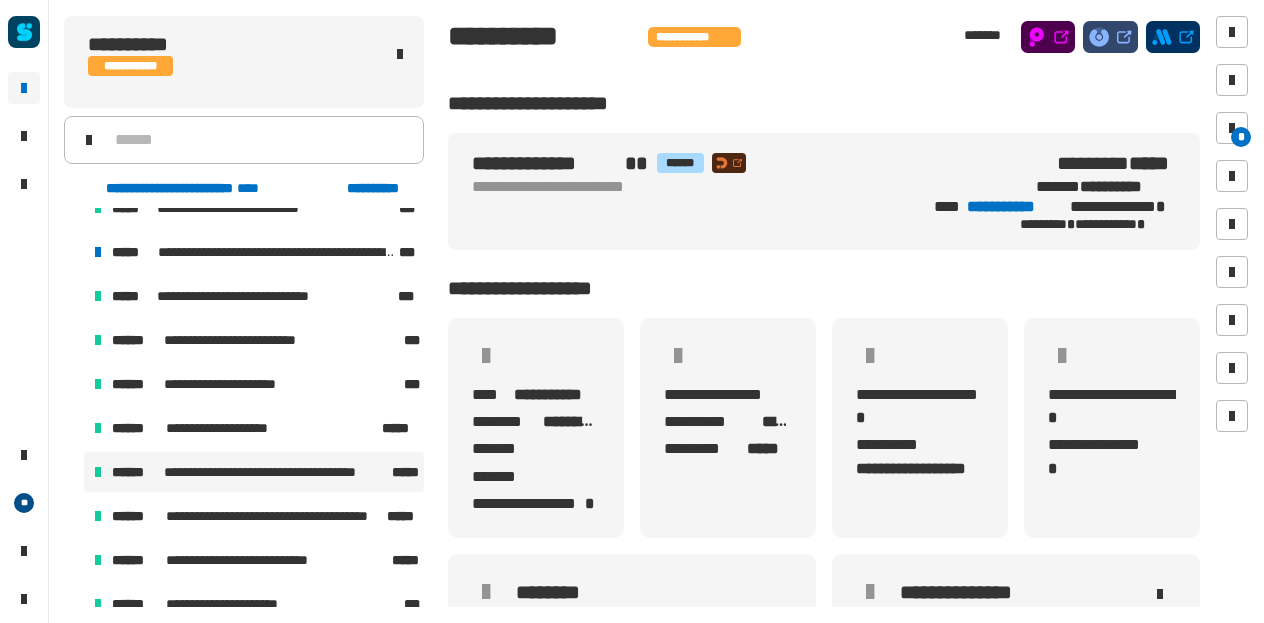 click on "**********" at bounding box center (254, 472) 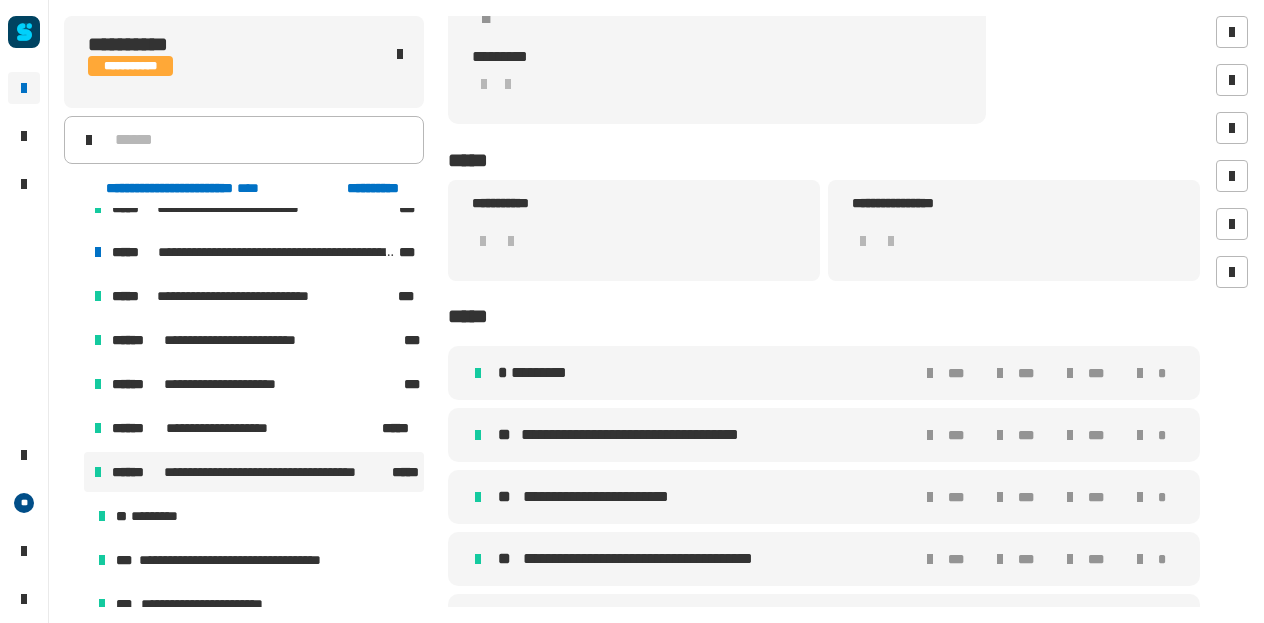 scroll, scrollTop: 425, scrollLeft: 0, axis: vertical 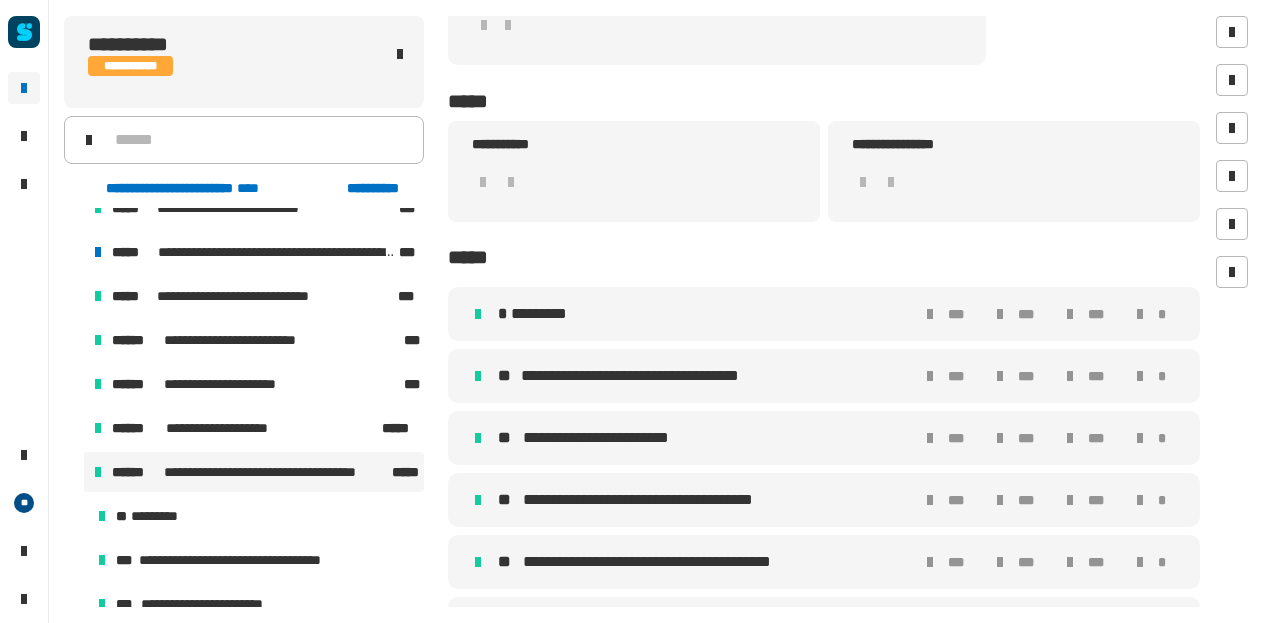 click on "**********" at bounding box center [604, 438] 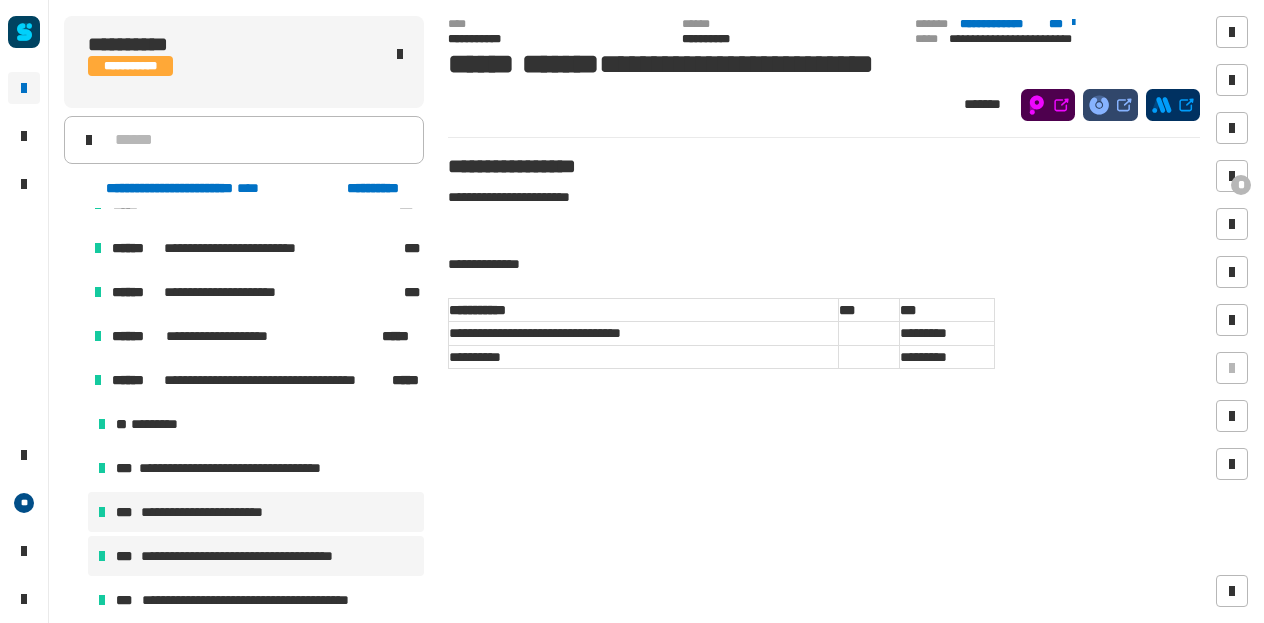 scroll, scrollTop: 624, scrollLeft: 0, axis: vertical 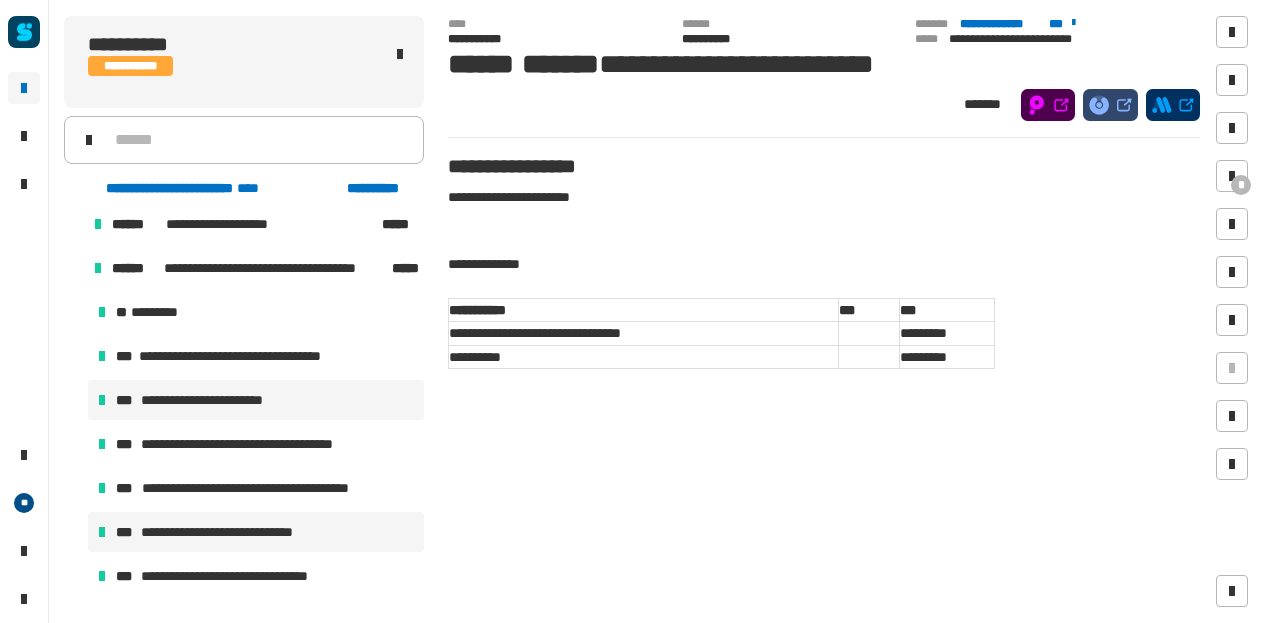 click on "**********" at bounding box center [227, 532] 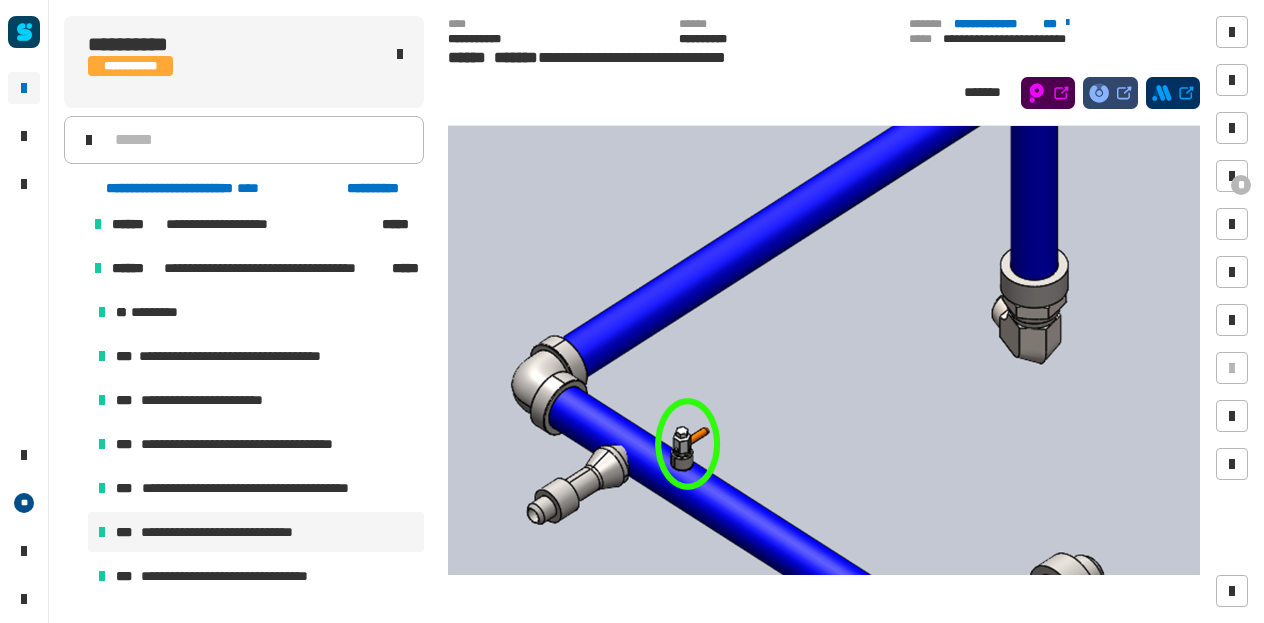 scroll, scrollTop: 1538, scrollLeft: 0, axis: vertical 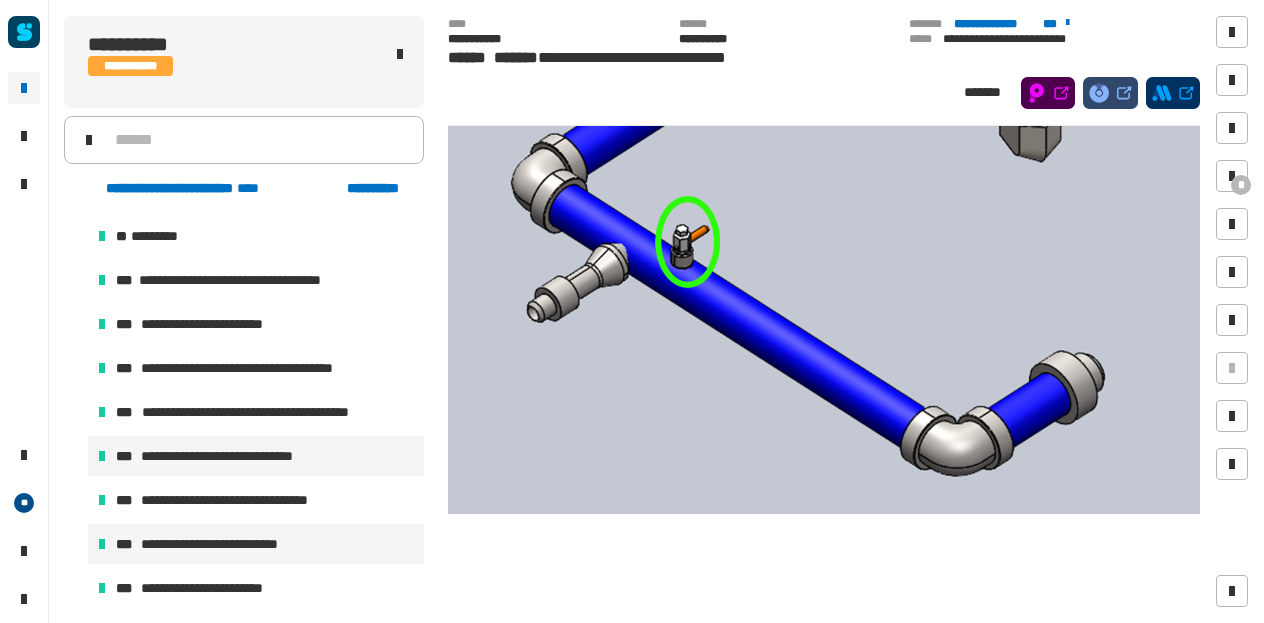 click on "**********" at bounding box center [218, 544] 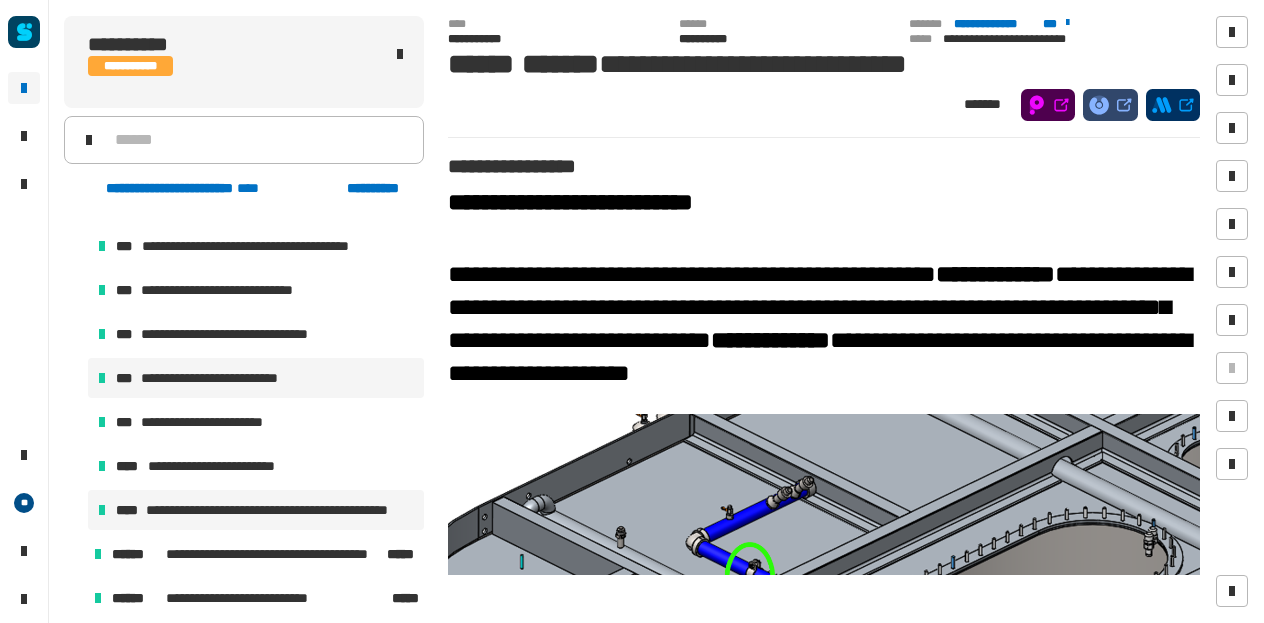 scroll, scrollTop: 946, scrollLeft: 0, axis: vertical 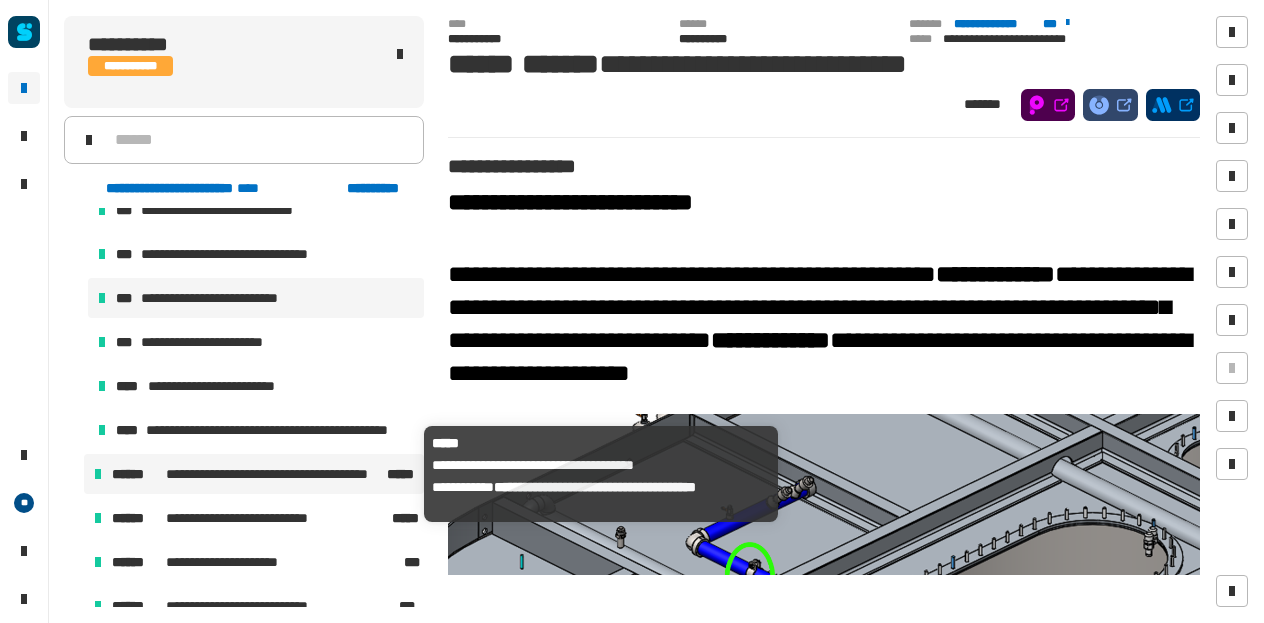 click on "**********" at bounding box center (275, 474) 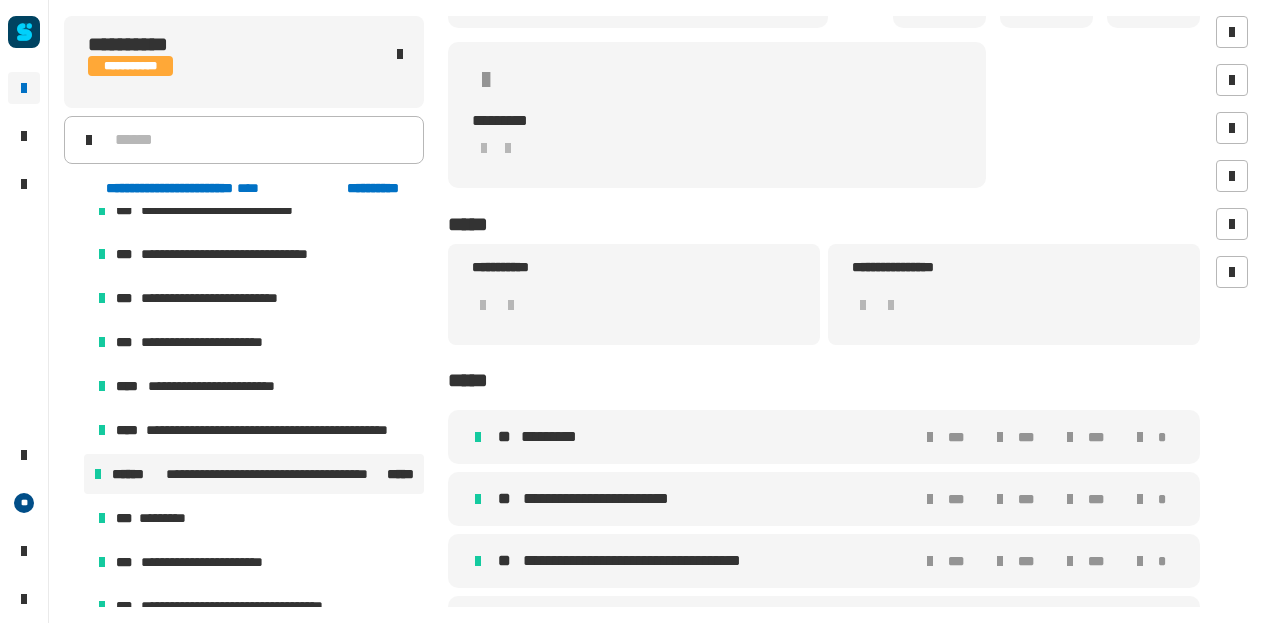 scroll, scrollTop: 594, scrollLeft: 0, axis: vertical 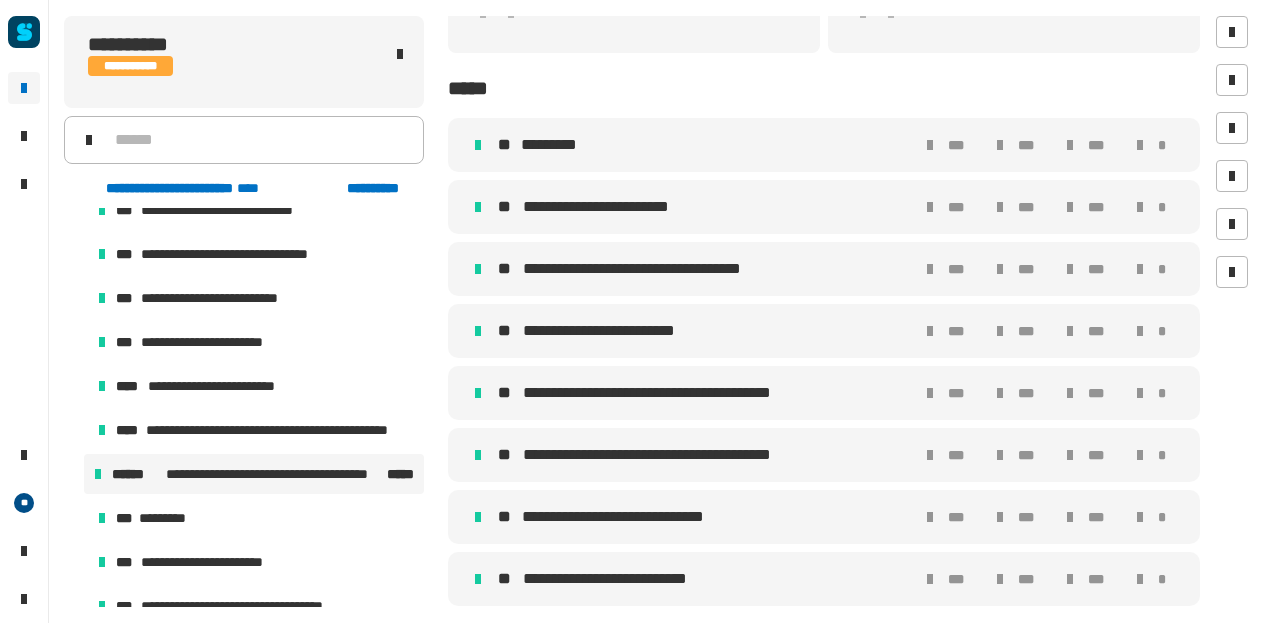 click on "**********" at bounding box center [613, 331] 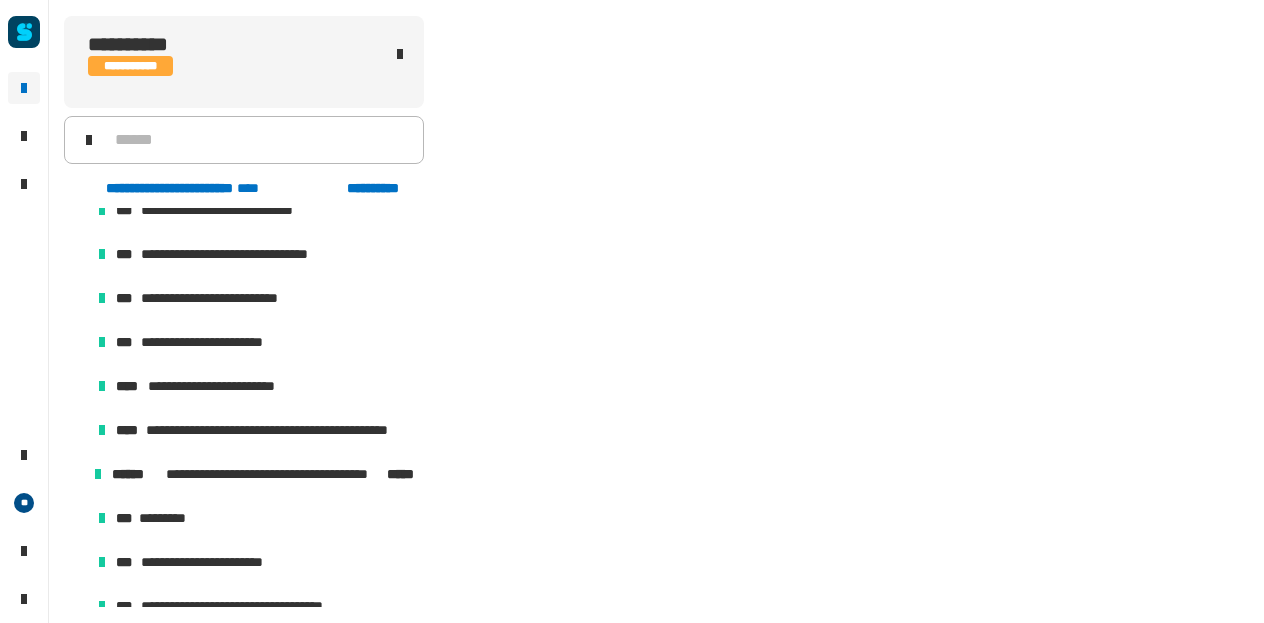 scroll, scrollTop: 1298, scrollLeft: 0, axis: vertical 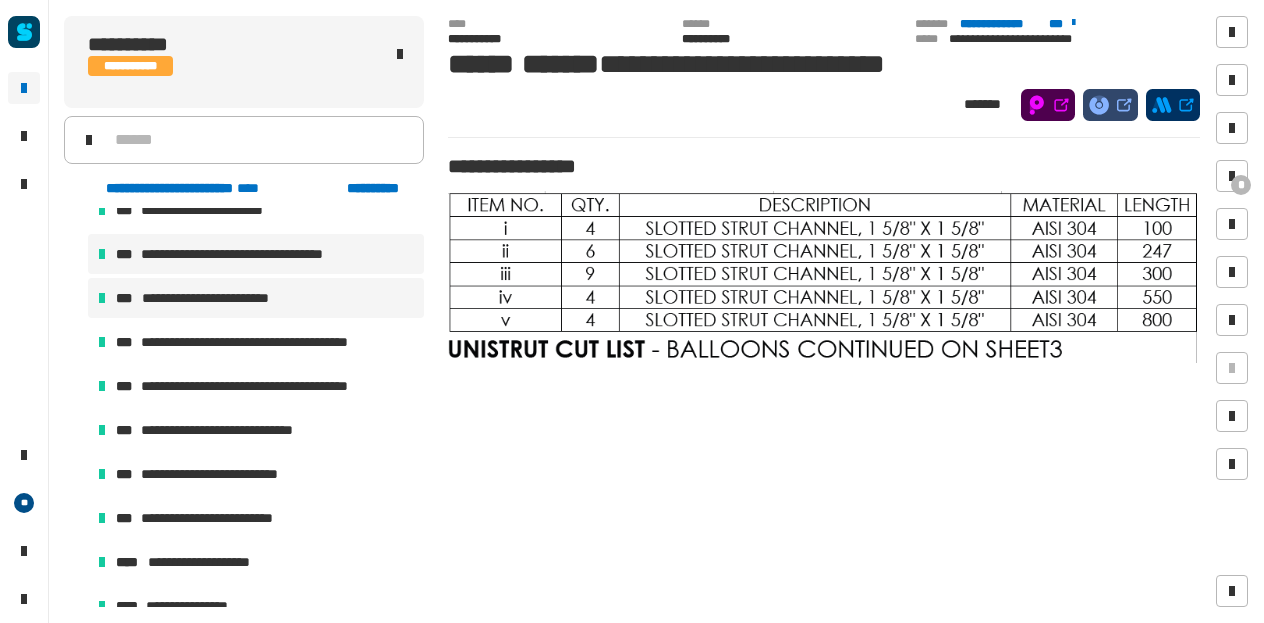 click on "**********" at bounding box center [254, 254] 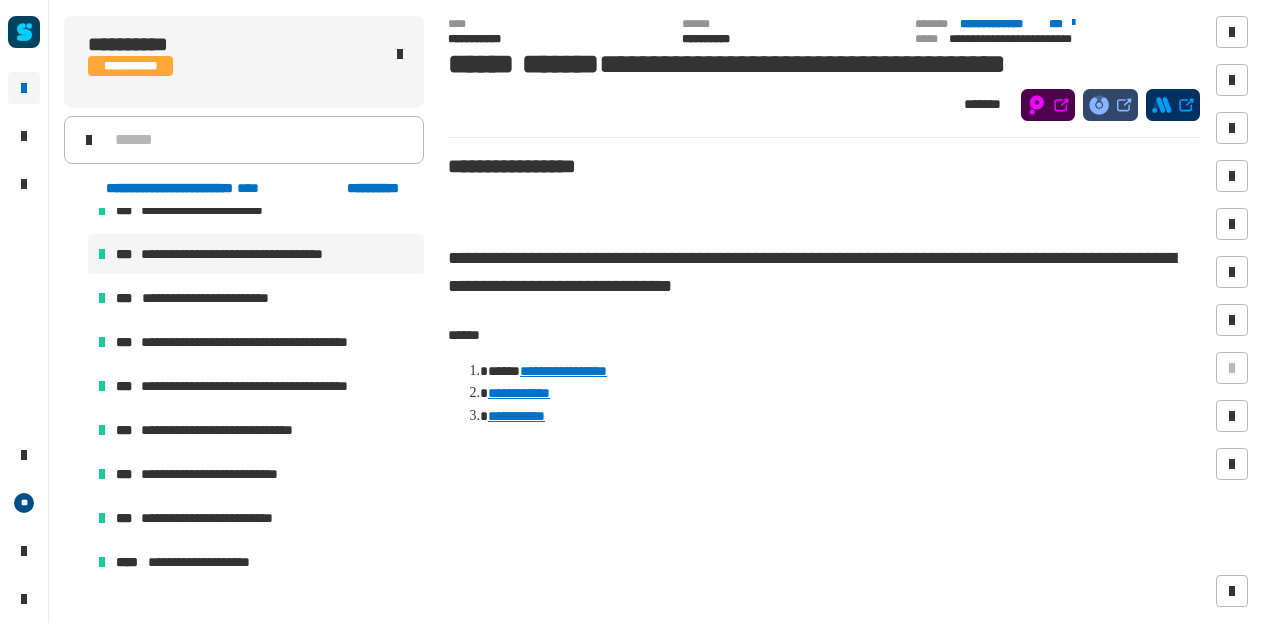 scroll, scrollTop: 1264, scrollLeft: 0, axis: vertical 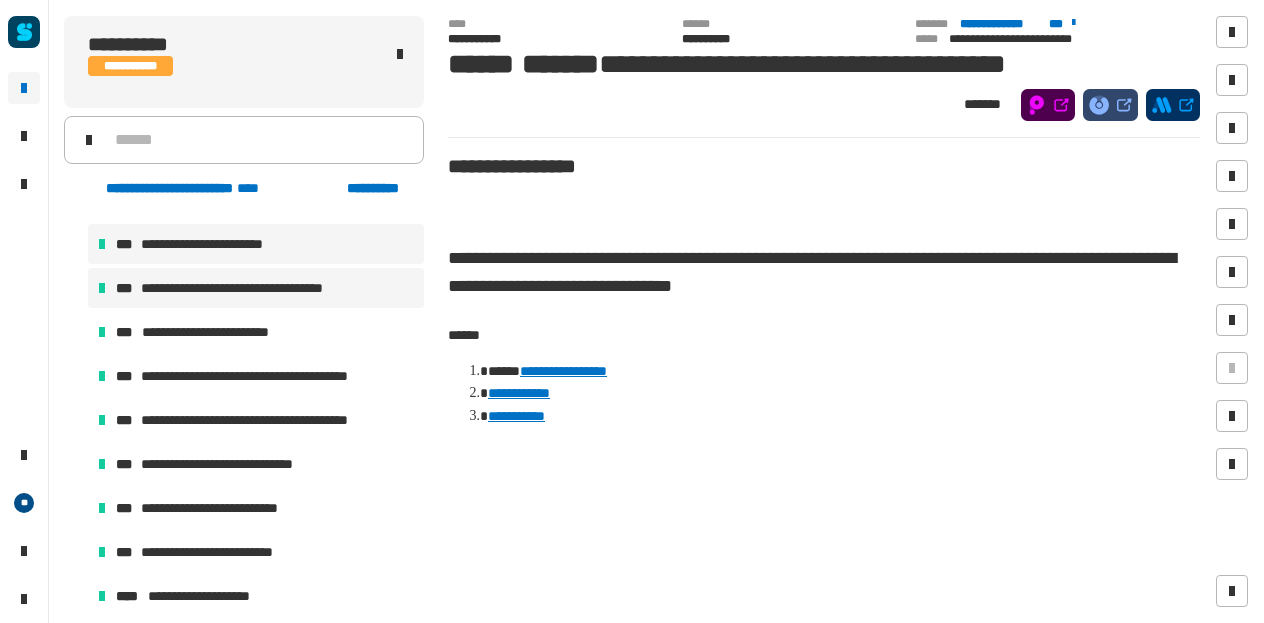 click on "**********" at bounding box center (212, 244) 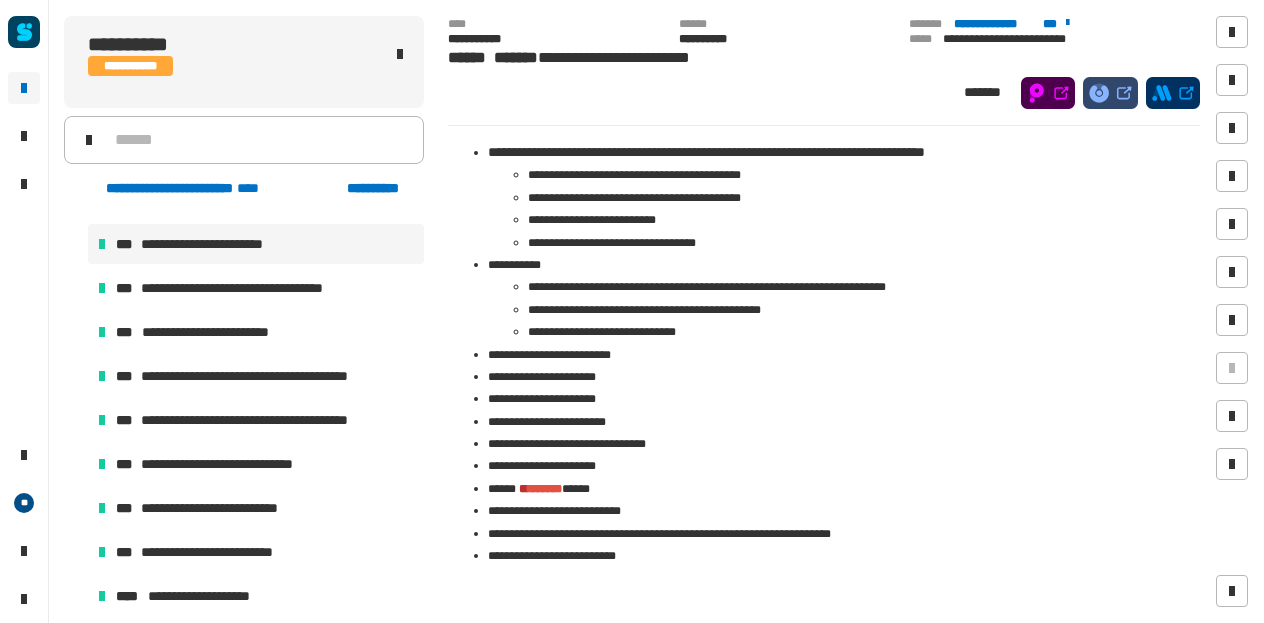 scroll, scrollTop: 108, scrollLeft: 0, axis: vertical 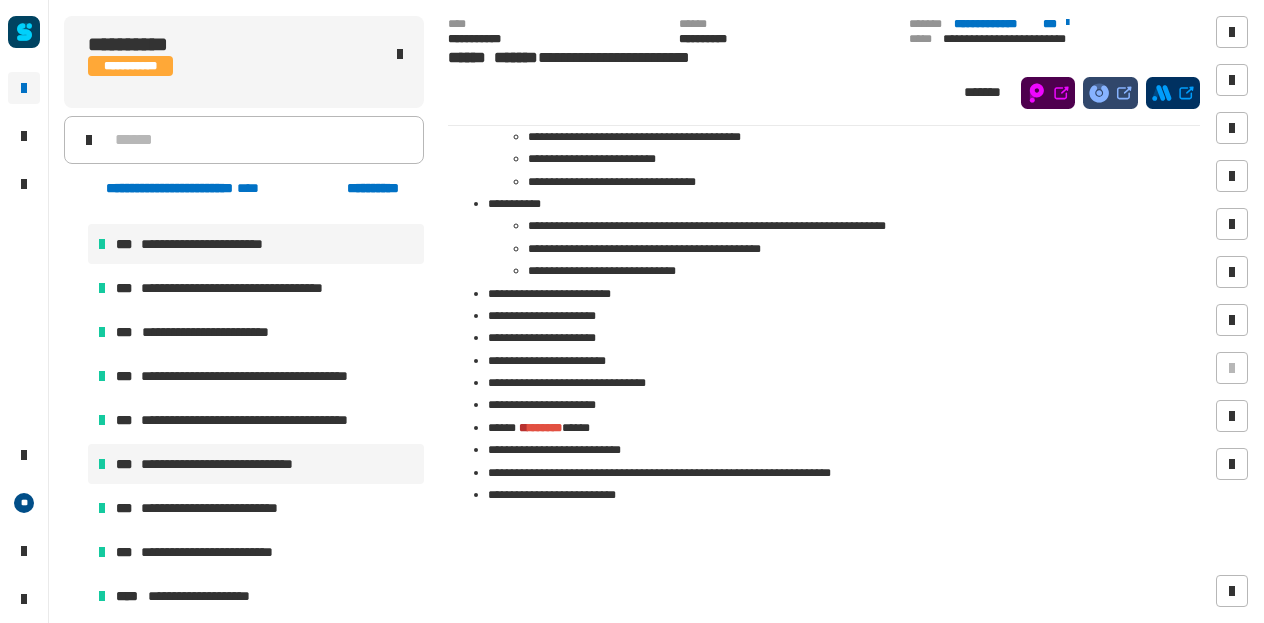 click on "**********" at bounding box center (242, 464) 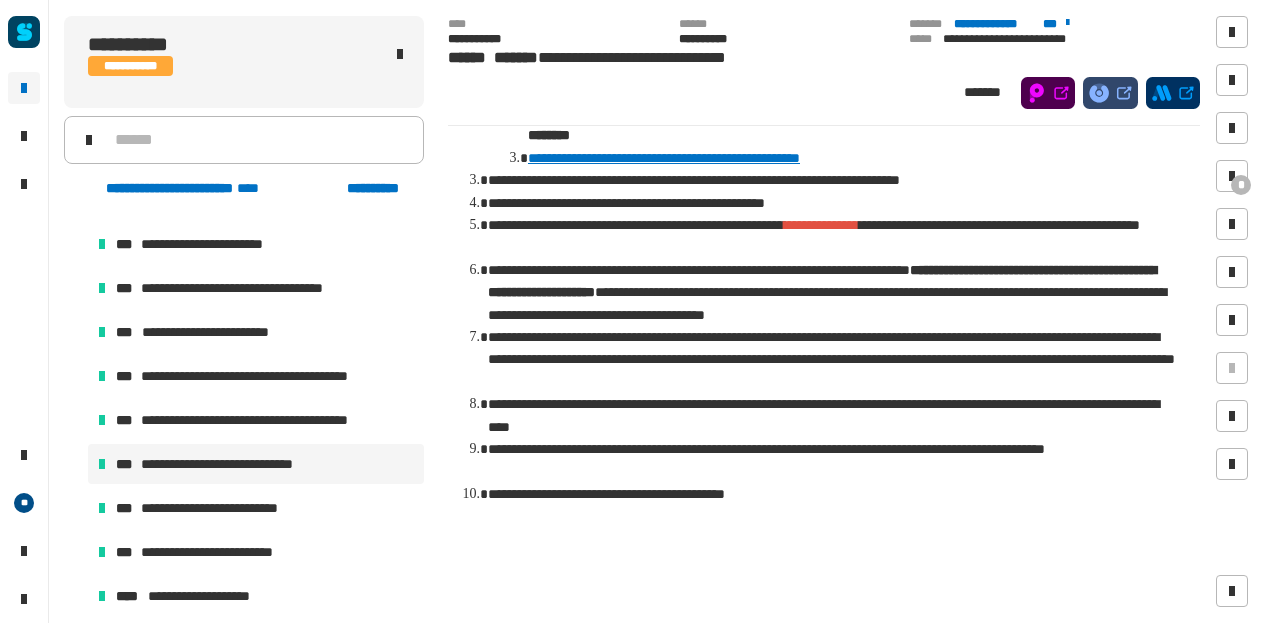 scroll, scrollTop: 577, scrollLeft: 0, axis: vertical 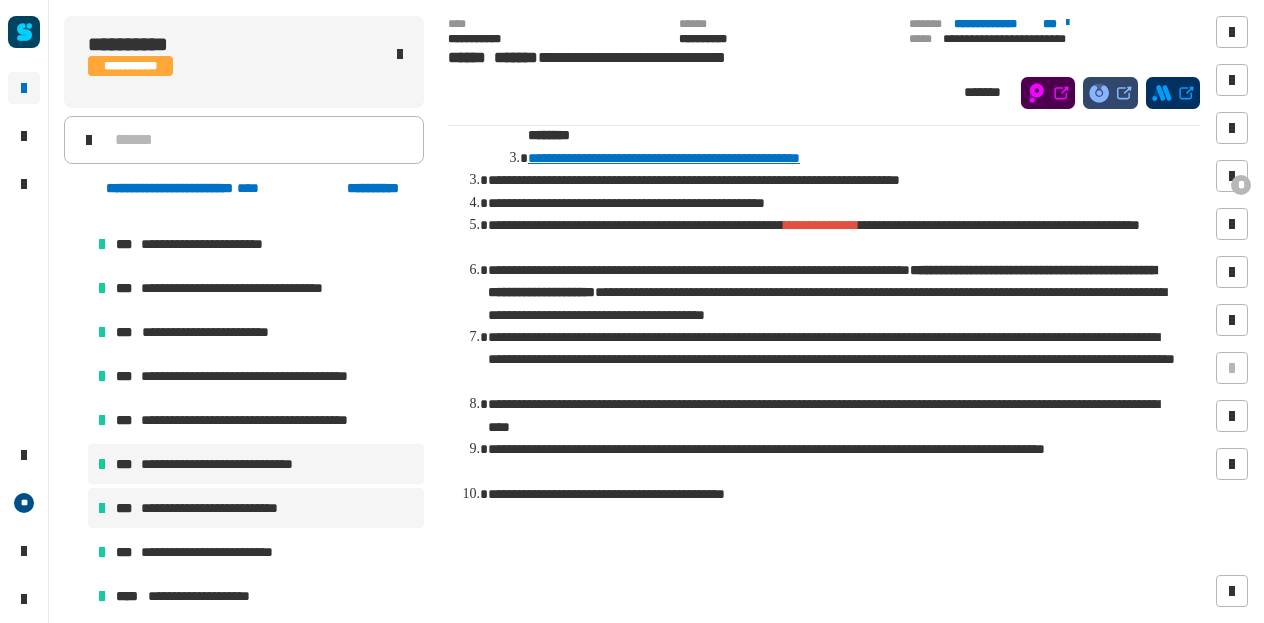 click on "**********" at bounding box center (222, 508) 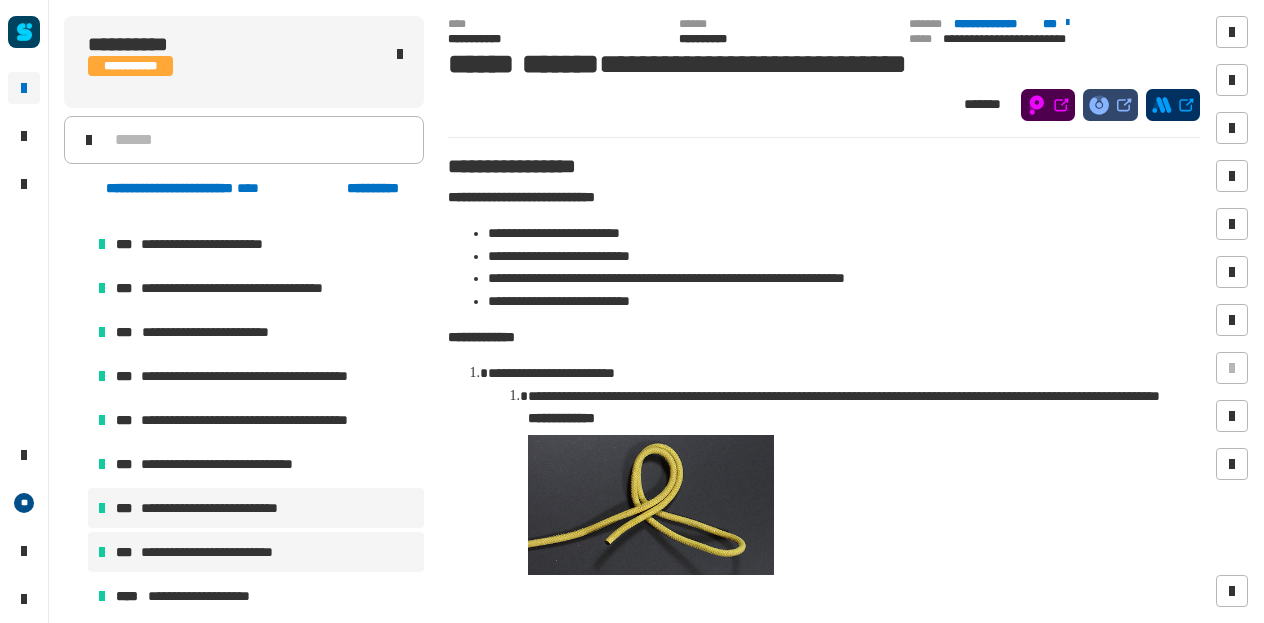 click on "**********" at bounding box center [230, 552] 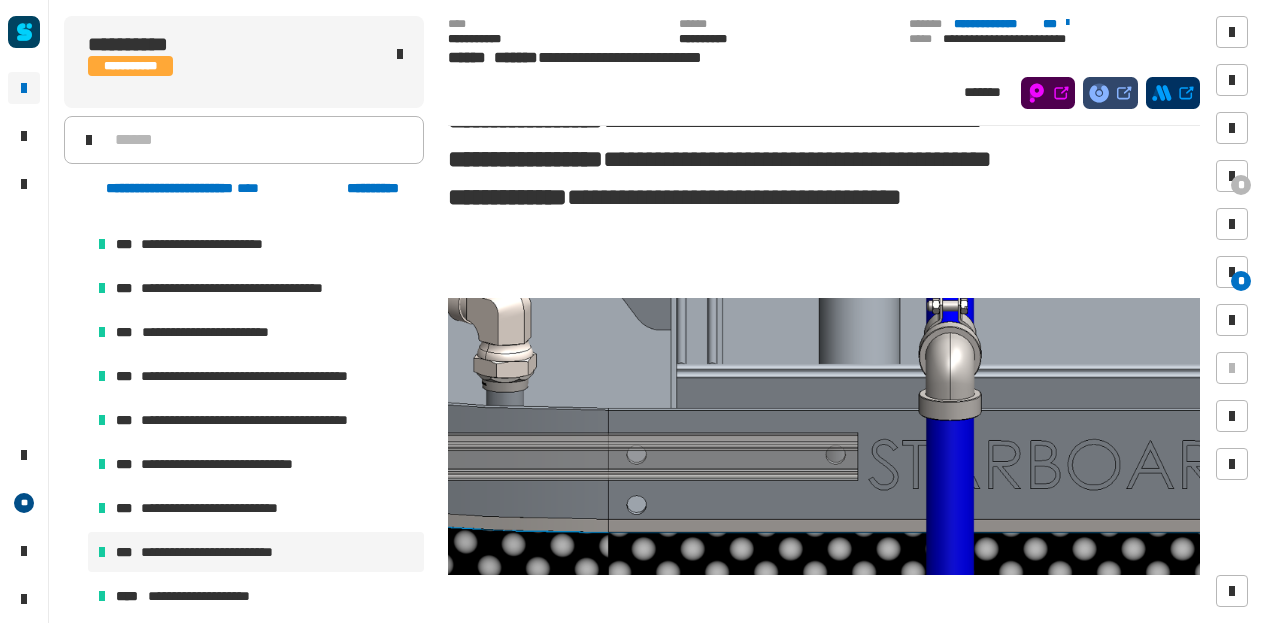 scroll, scrollTop: 189, scrollLeft: 0, axis: vertical 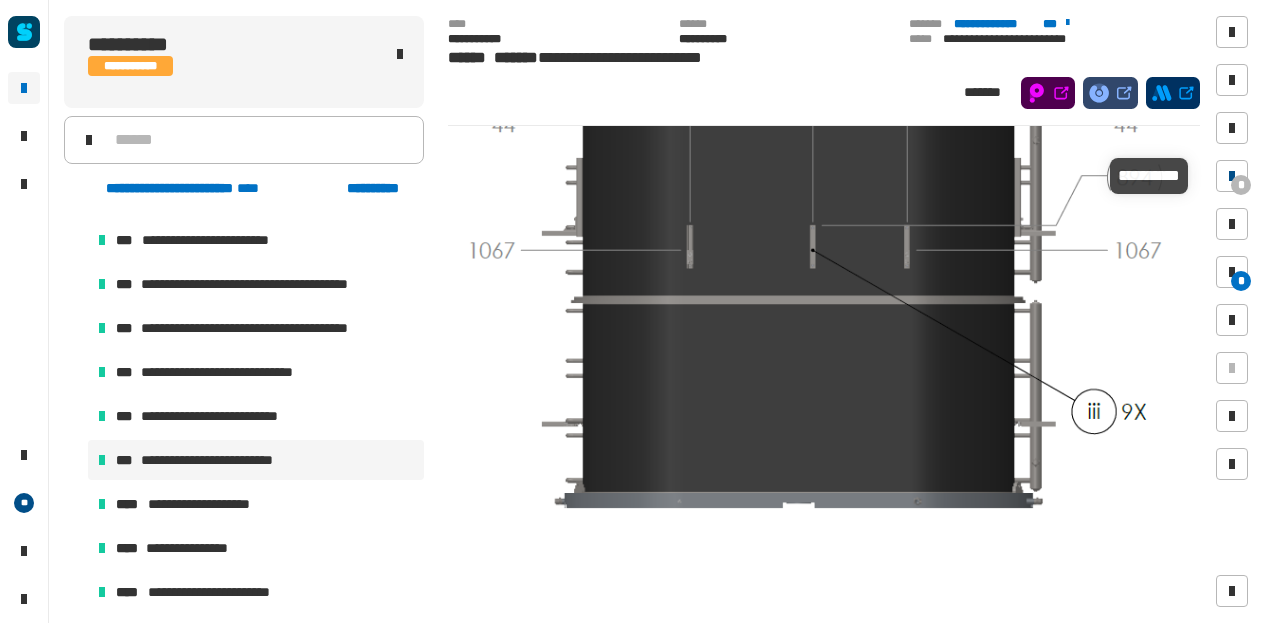 click at bounding box center (1232, 176) 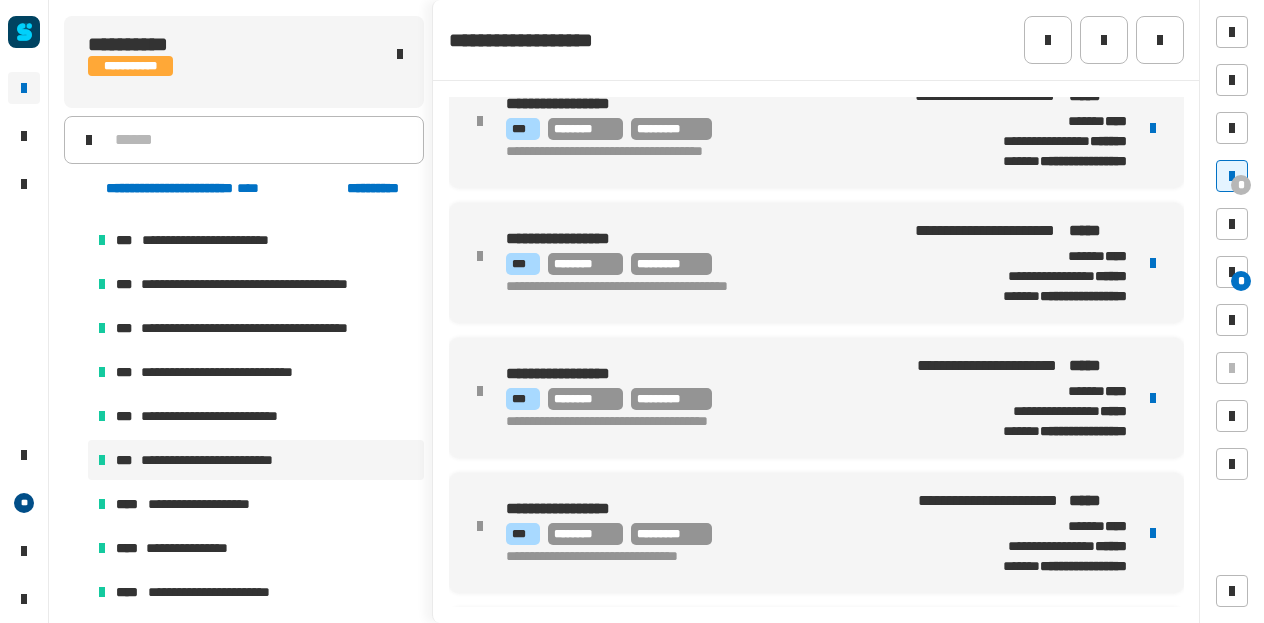 scroll, scrollTop: 0, scrollLeft: 0, axis: both 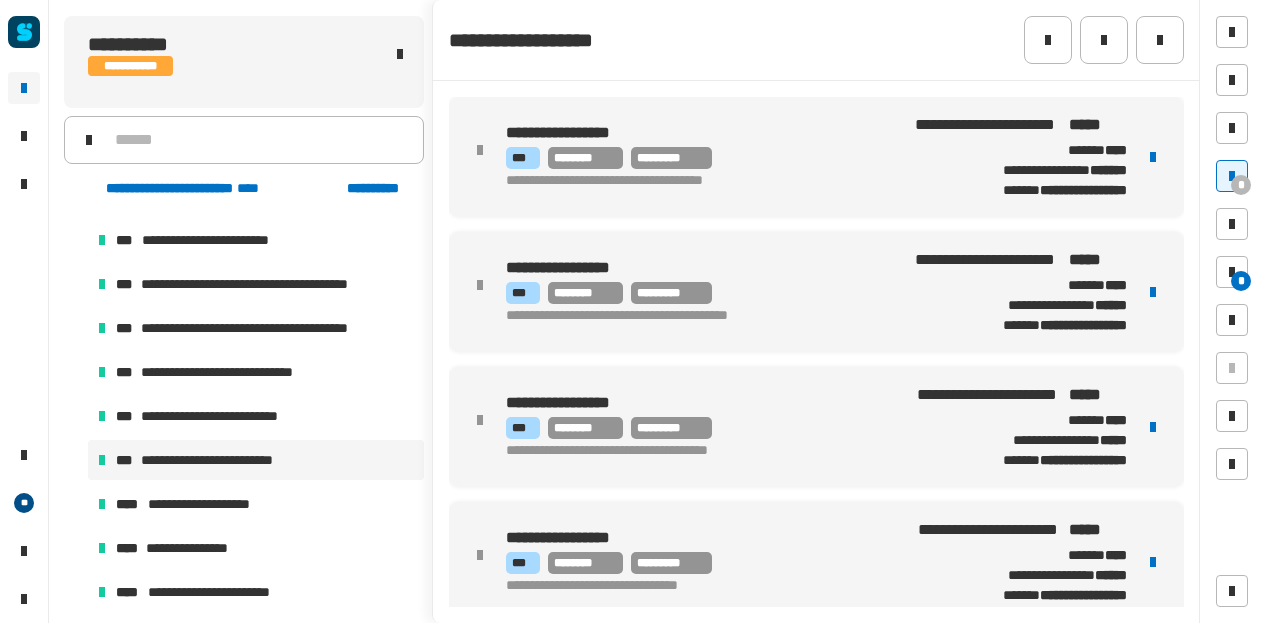 type 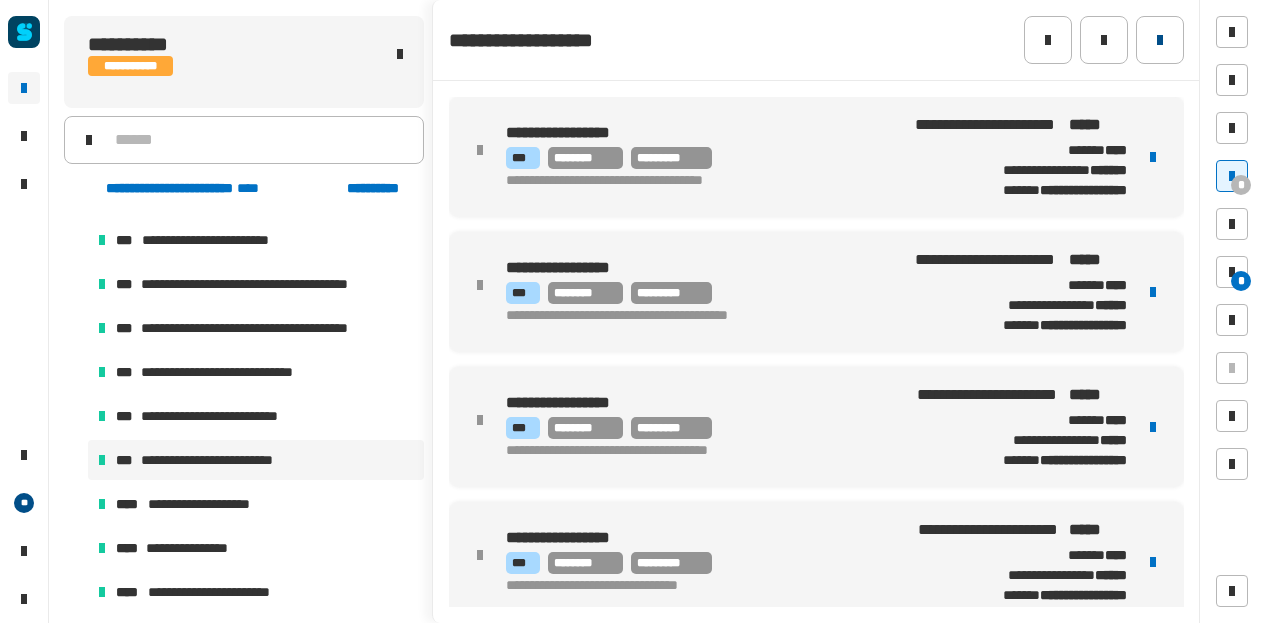 click 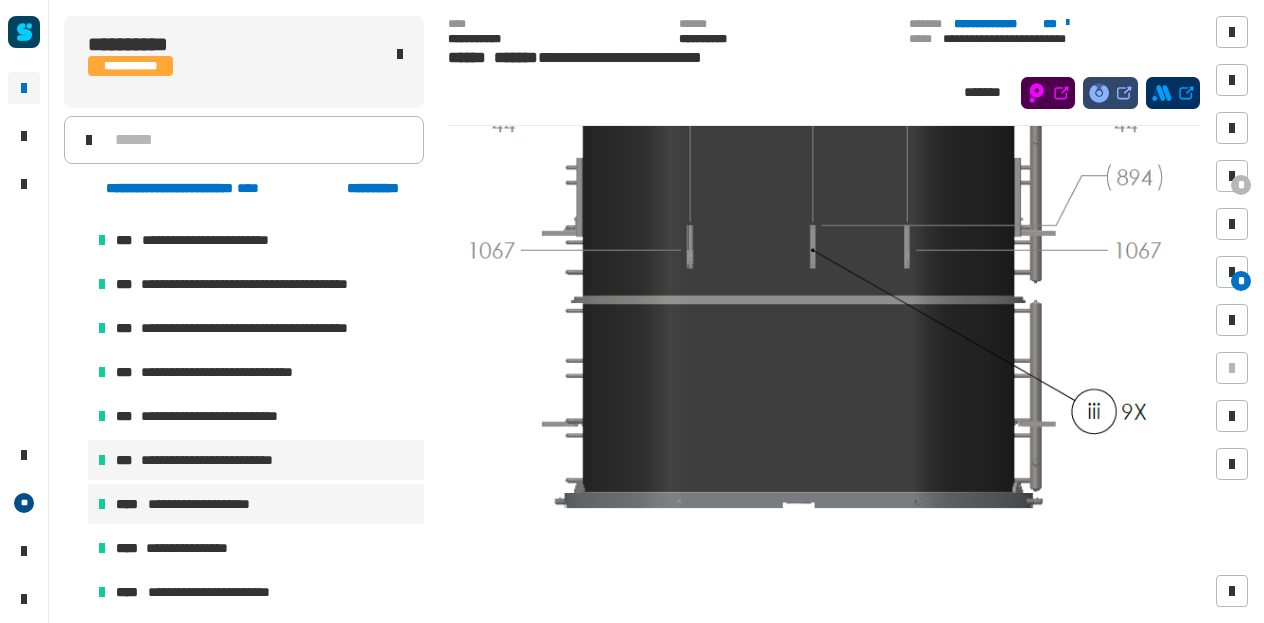 click on "**********" at bounding box center [213, 504] 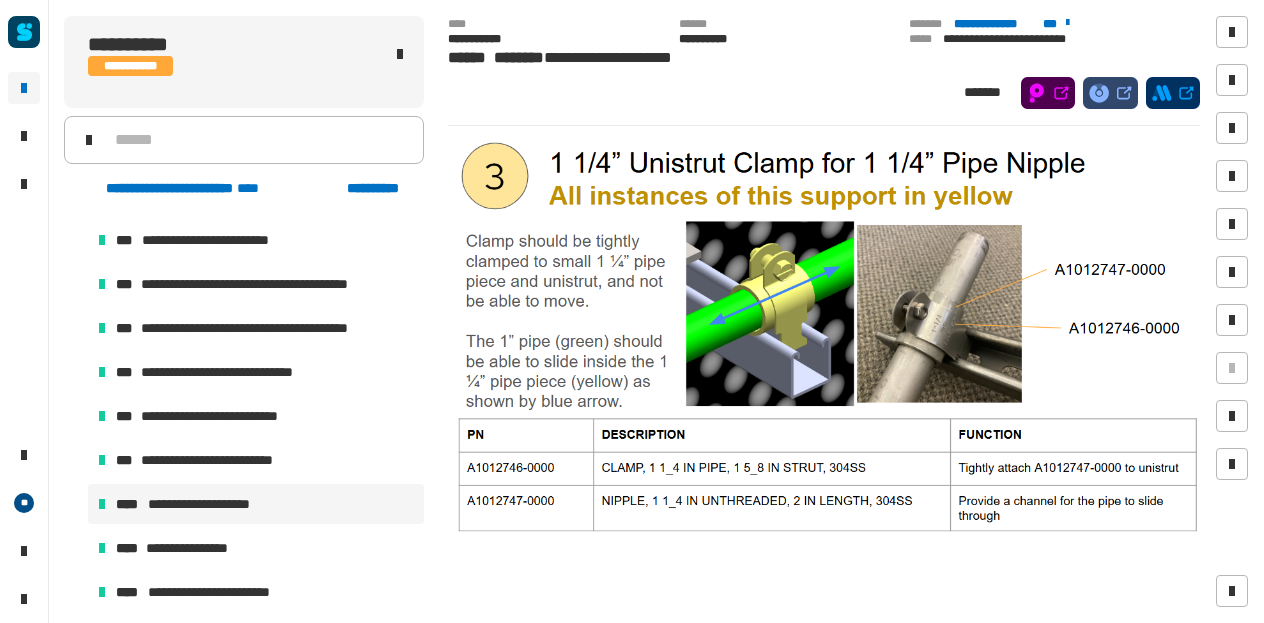 scroll, scrollTop: 1070, scrollLeft: 0, axis: vertical 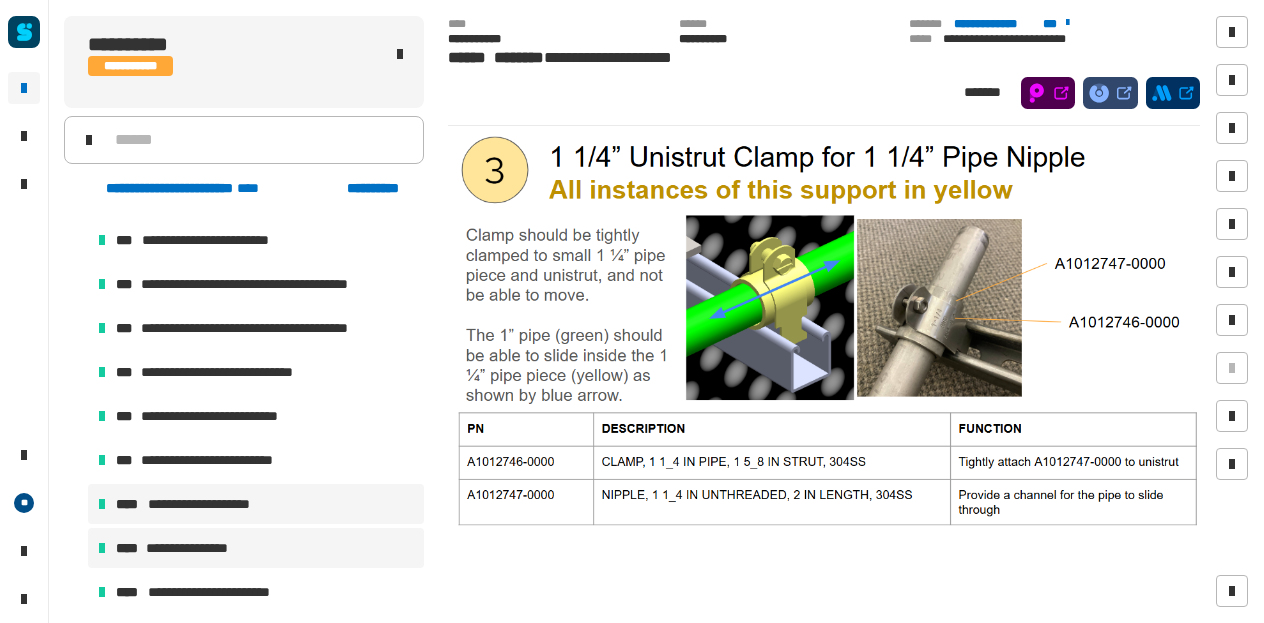 click on "**********" at bounding box center (256, 548) 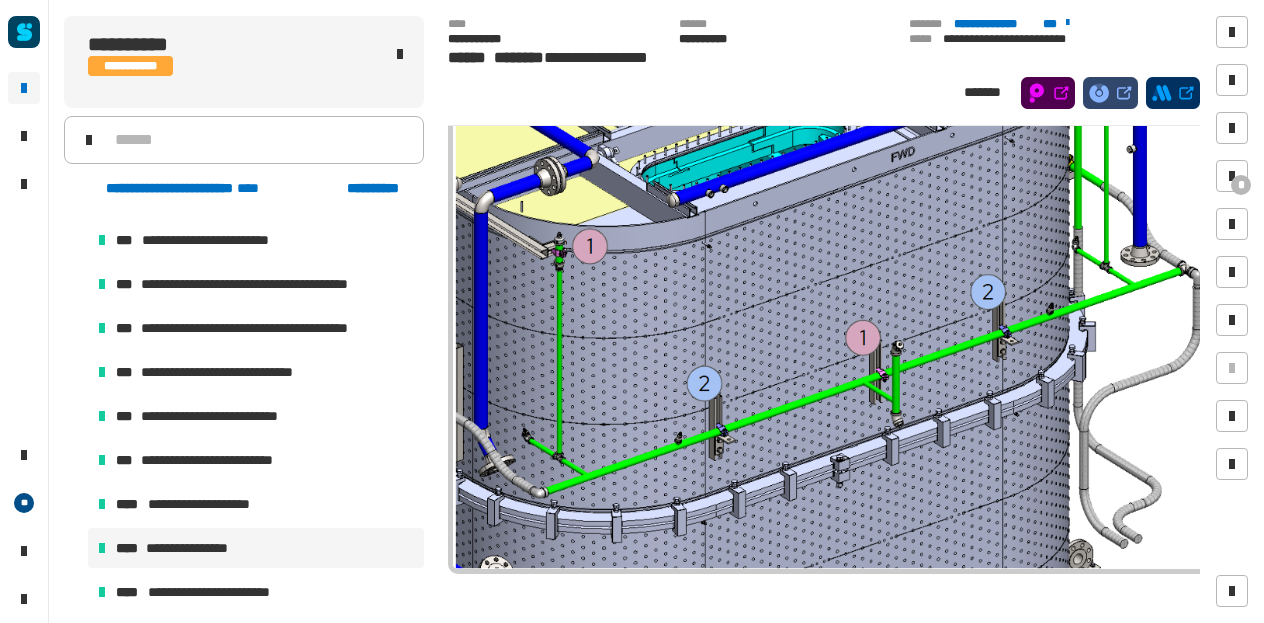 scroll, scrollTop: 1125, scrollLeft: 0, axis: vertical 